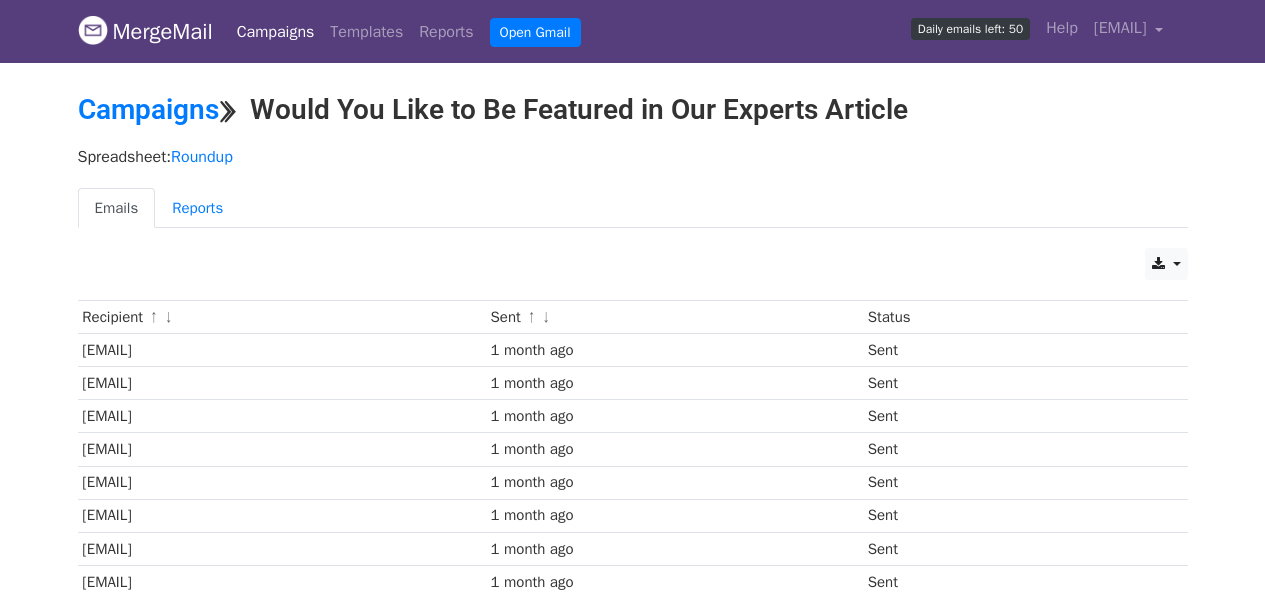 scroll, scrollTop: 1225, scrollLeft: 0, axis: vertical 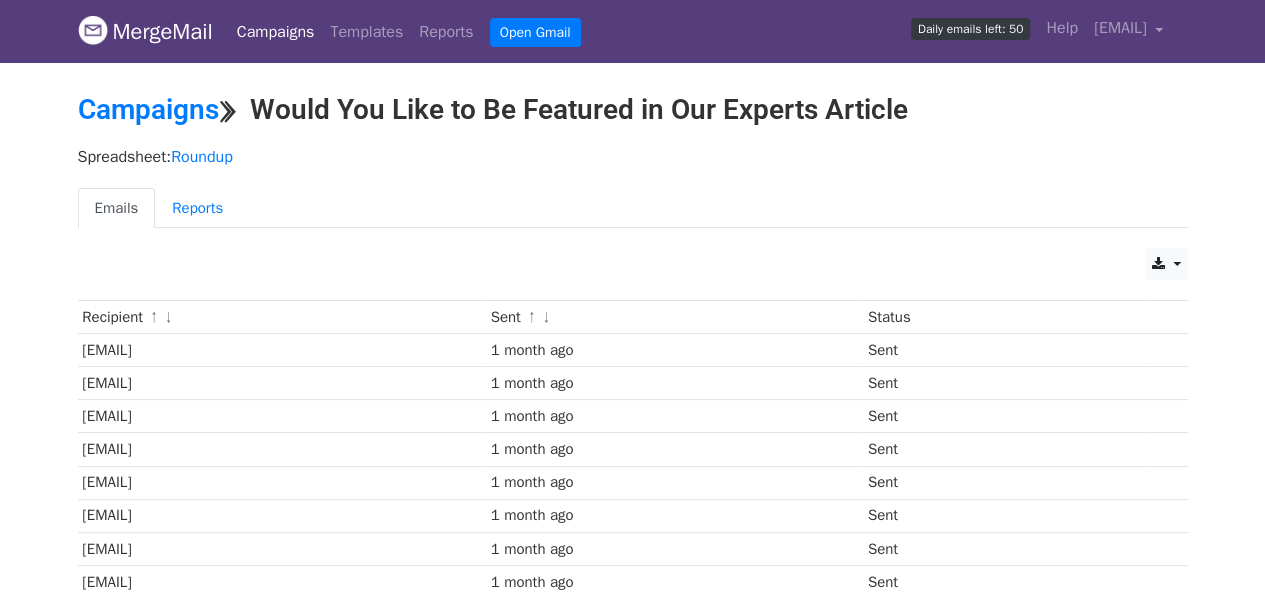 drag, startPoint x: 1274, startPoint y: 379, endPoint x: 1279, endPoint y: -15, distance: 394.03174 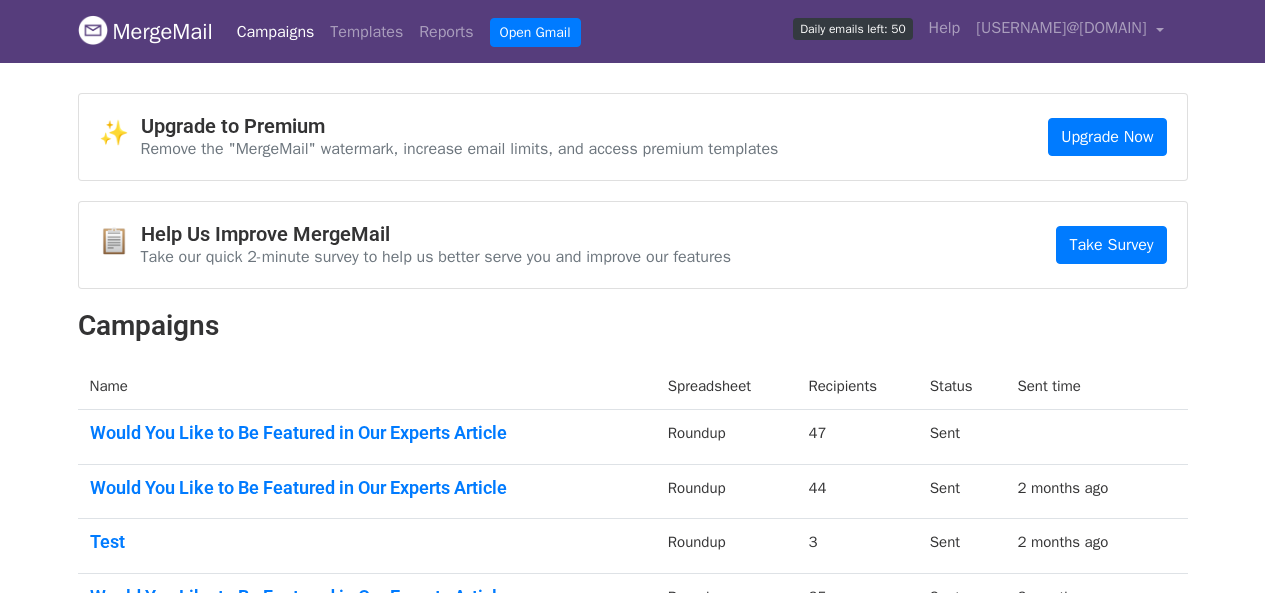 scroll, scrollTop: 0, scrollLeft: 0, axis: both 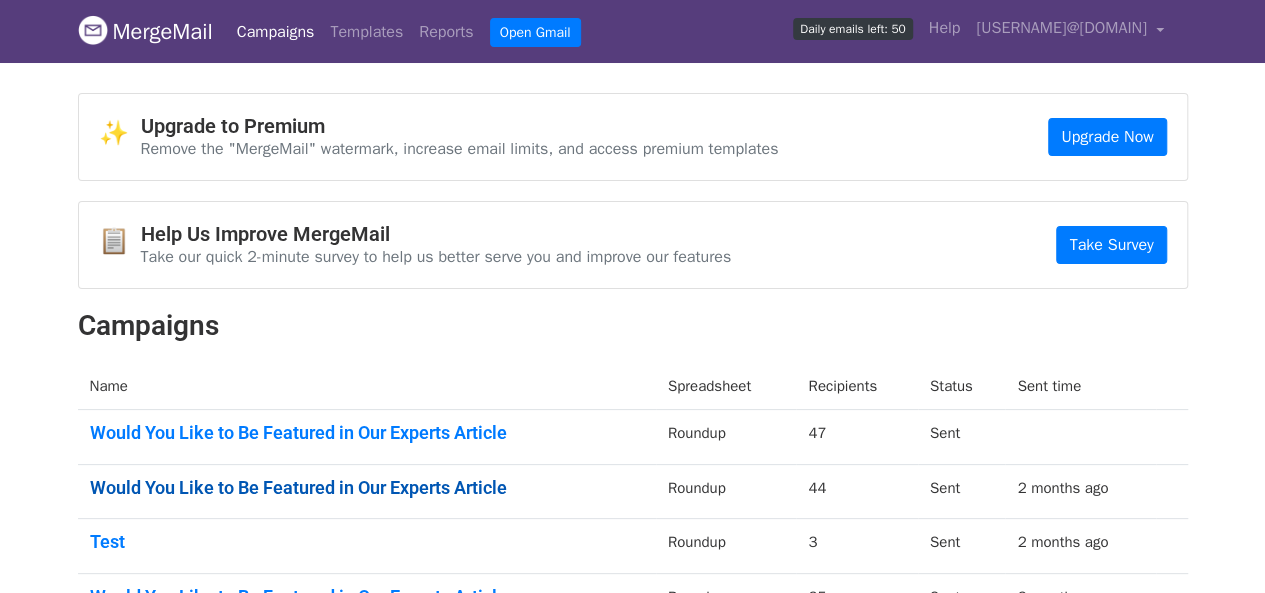 click on "Would You Like to Be Featured in Our Experts Article" at bounding box center (367, 488) 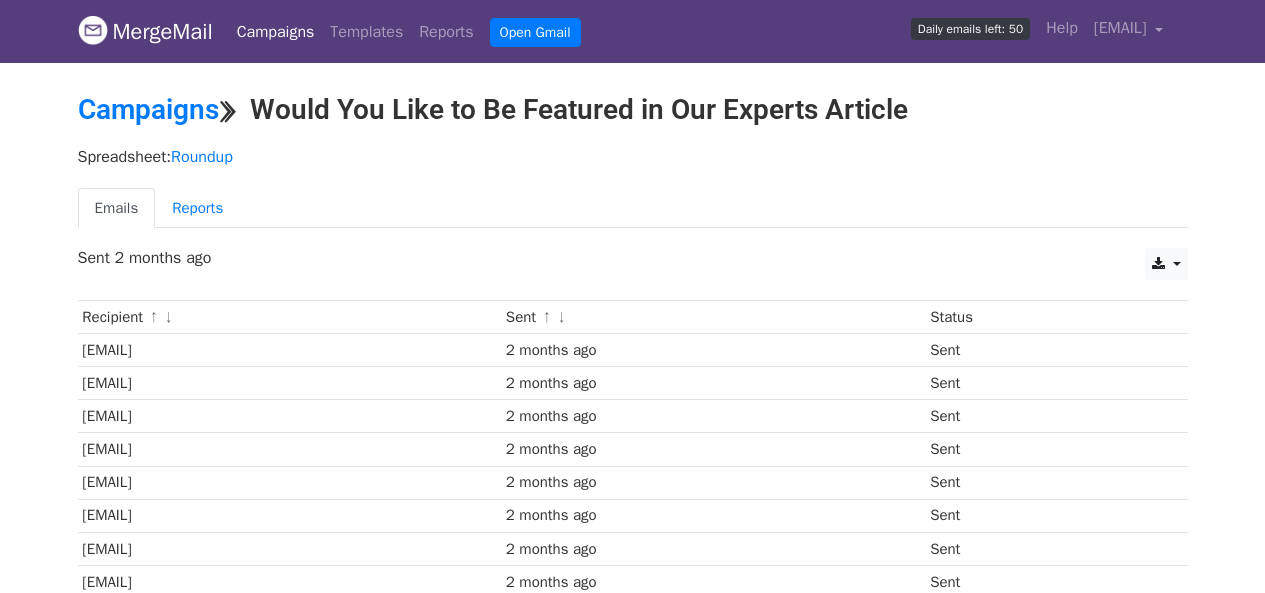 scroll, scrollTop: 0, scrollLeft: 0, axis: both 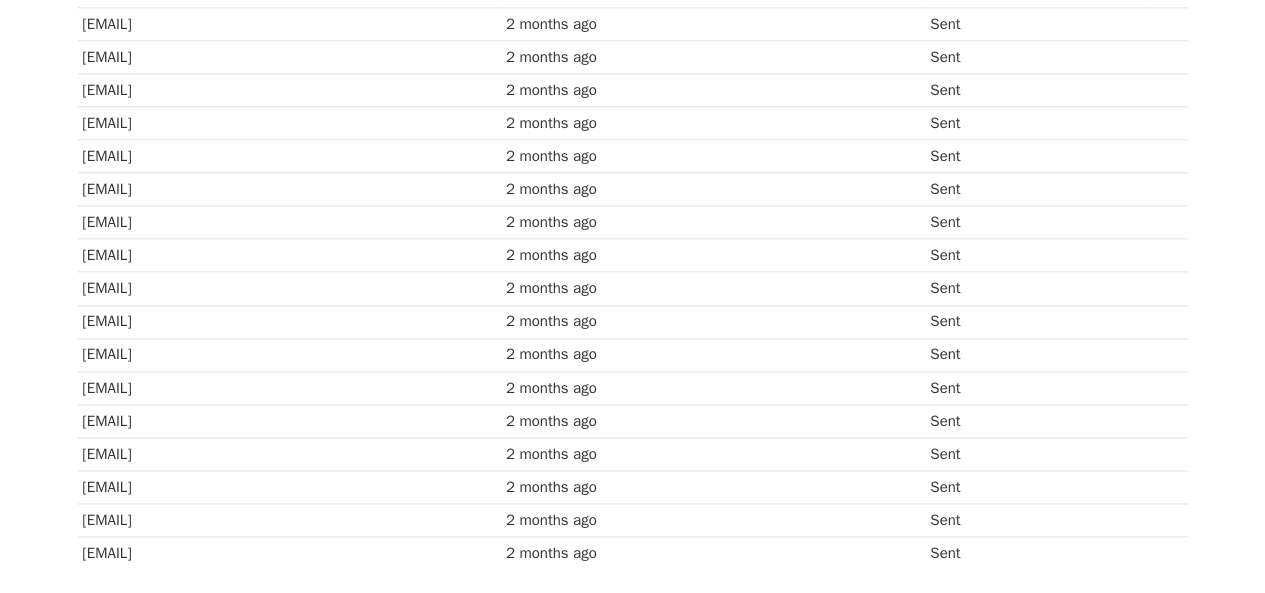drag, startPoint x: 1272, startPoint y: 151, endPoint x: 1239, endPoint y: 502, distance: 352.54788 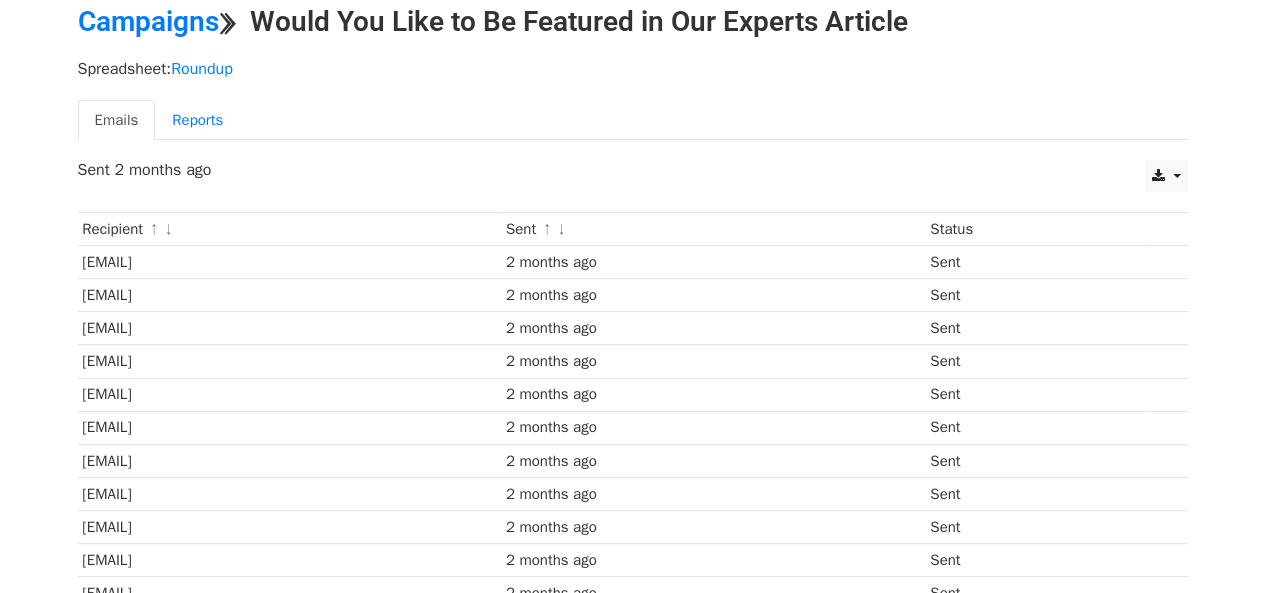 scroll, scrollTop: 0, scrollLeft: 0, axis: both 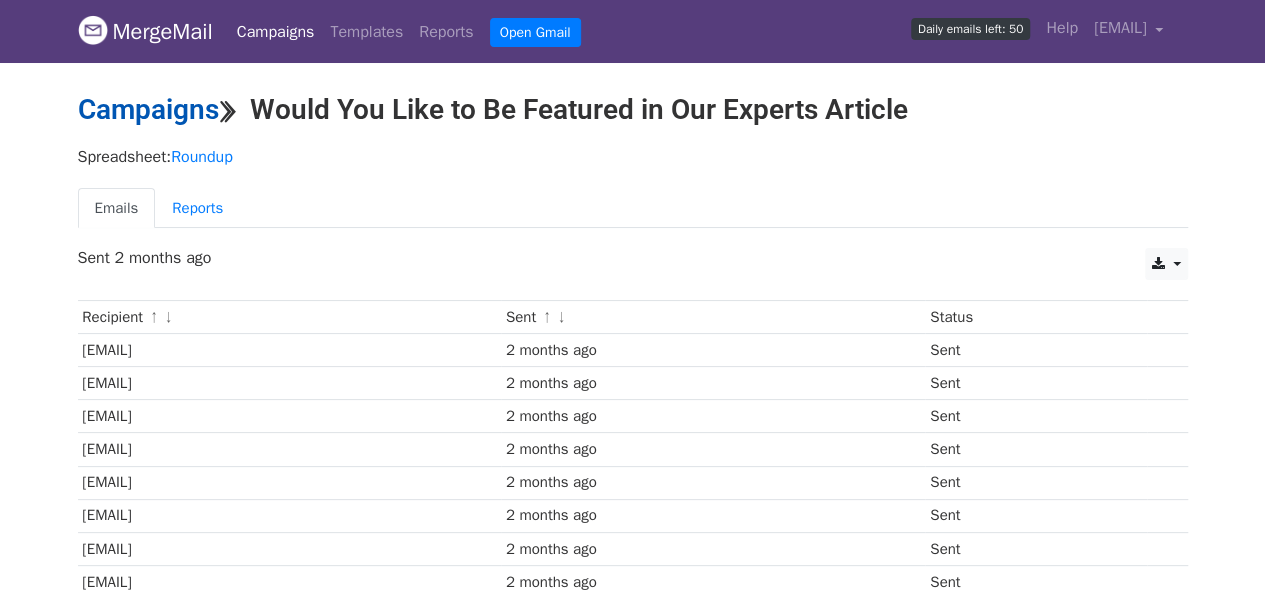 click on "Campaigns" at bounding box center (148, 109) 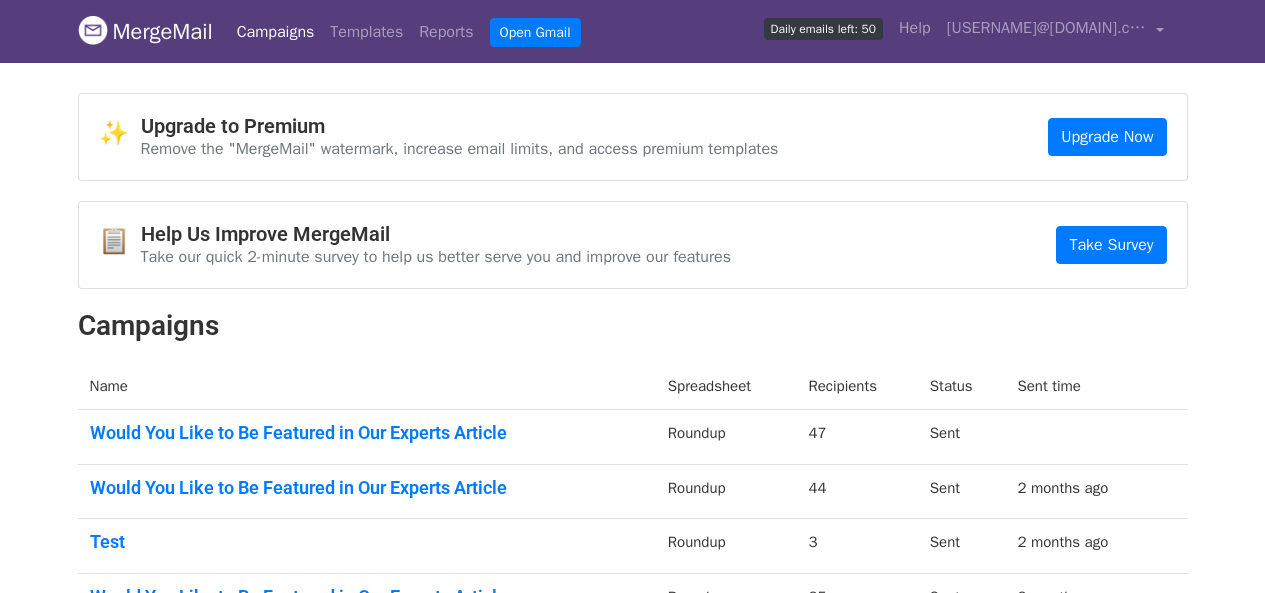 scroll, scrollTop: 0, scrollLeft: 0, axis: both 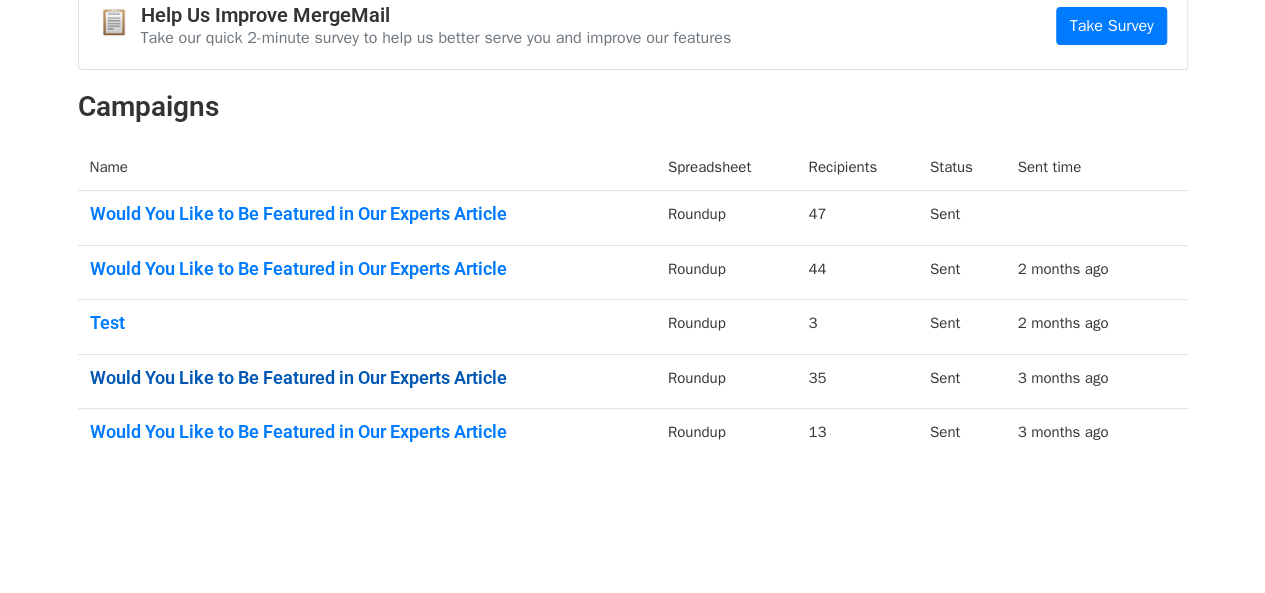 click on "Would You Like to Be Featured in Our Experts Article" at bounding box center [367, 378] 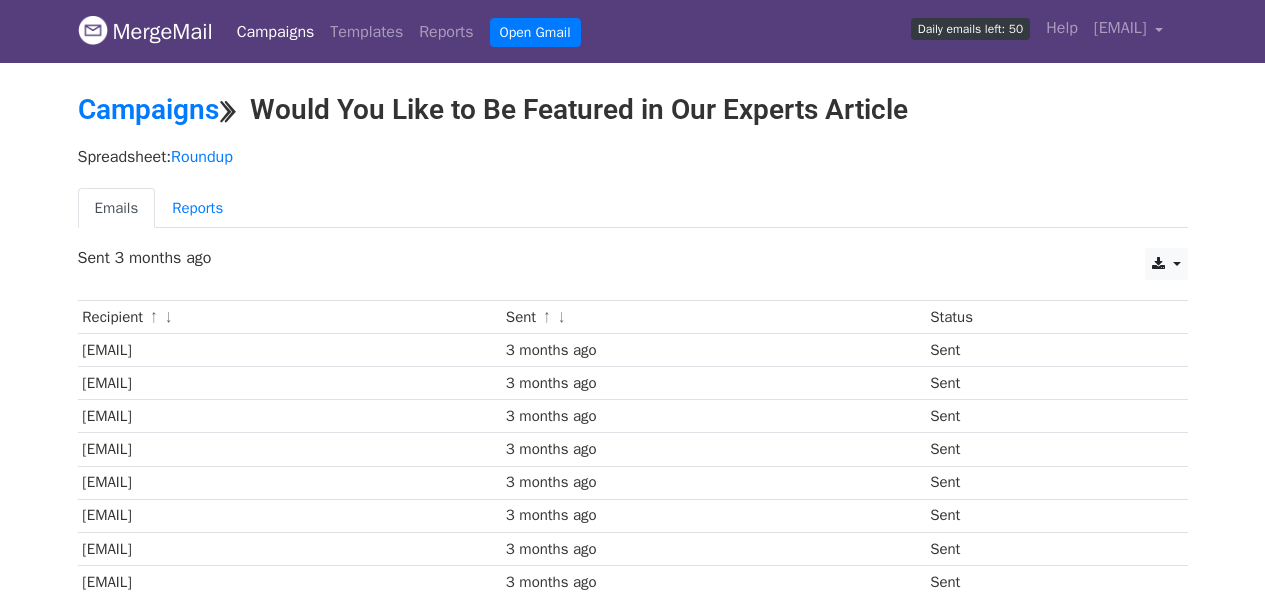 scroll, scrollTop: 0, scrollLeft: 0, axis: both 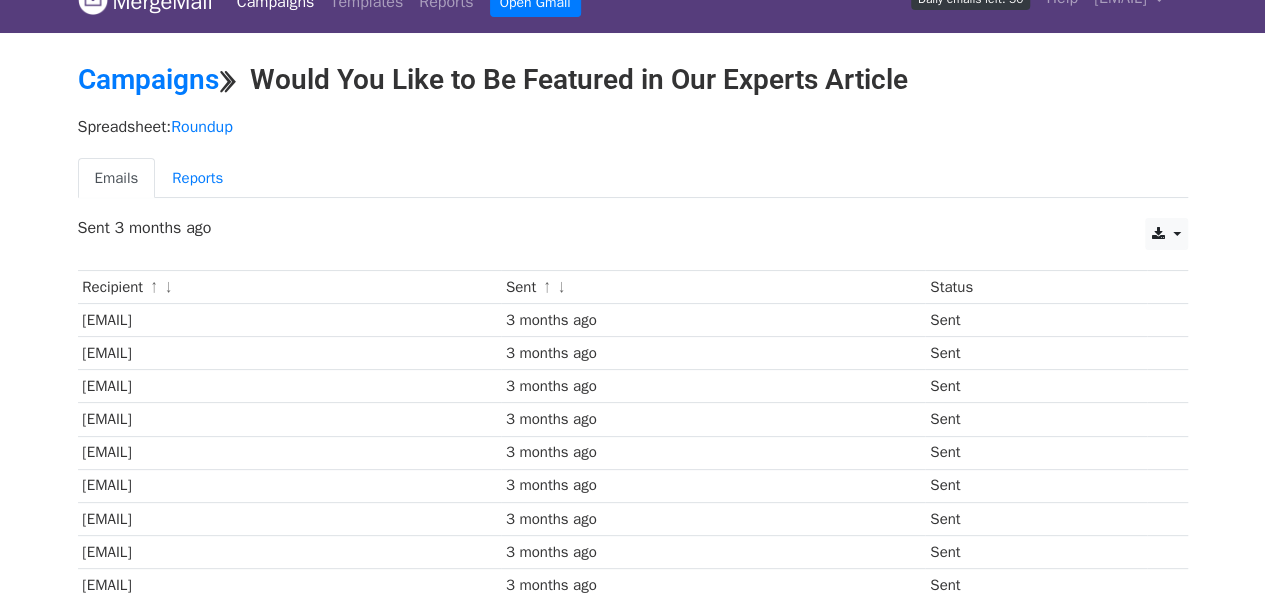 drag, startPoint x: 1271, startPoint y: 171, endPoint x: 1279, endPoint y: 181, distance: 12.806249 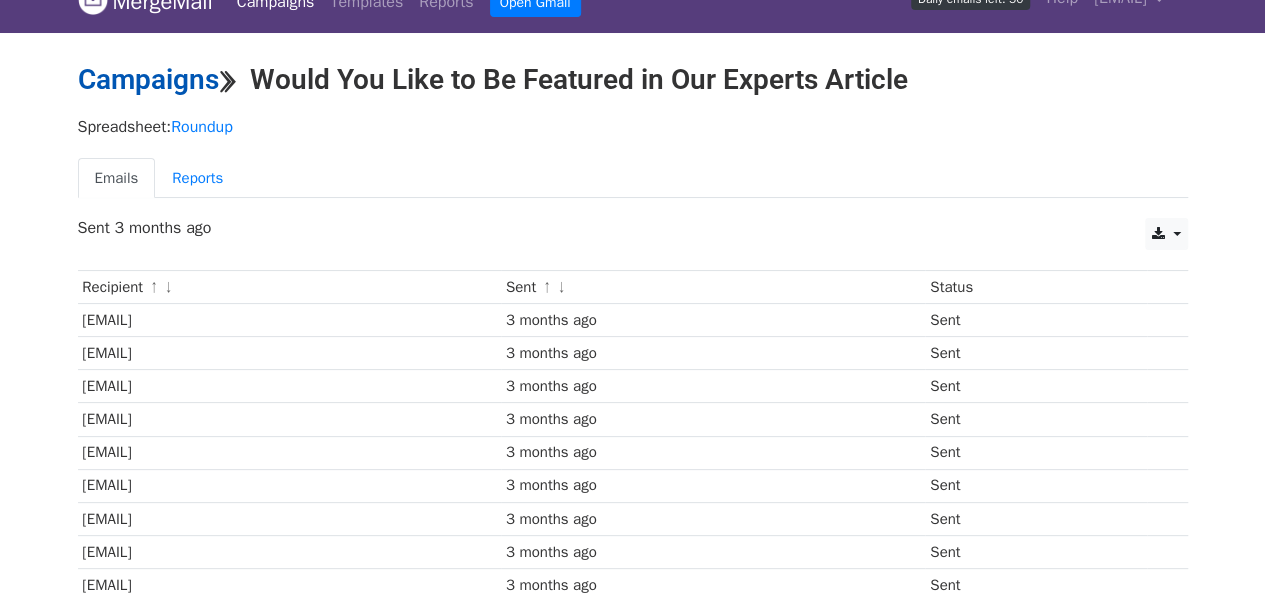 click on "Campaigns" at bounding box center [148, 79] 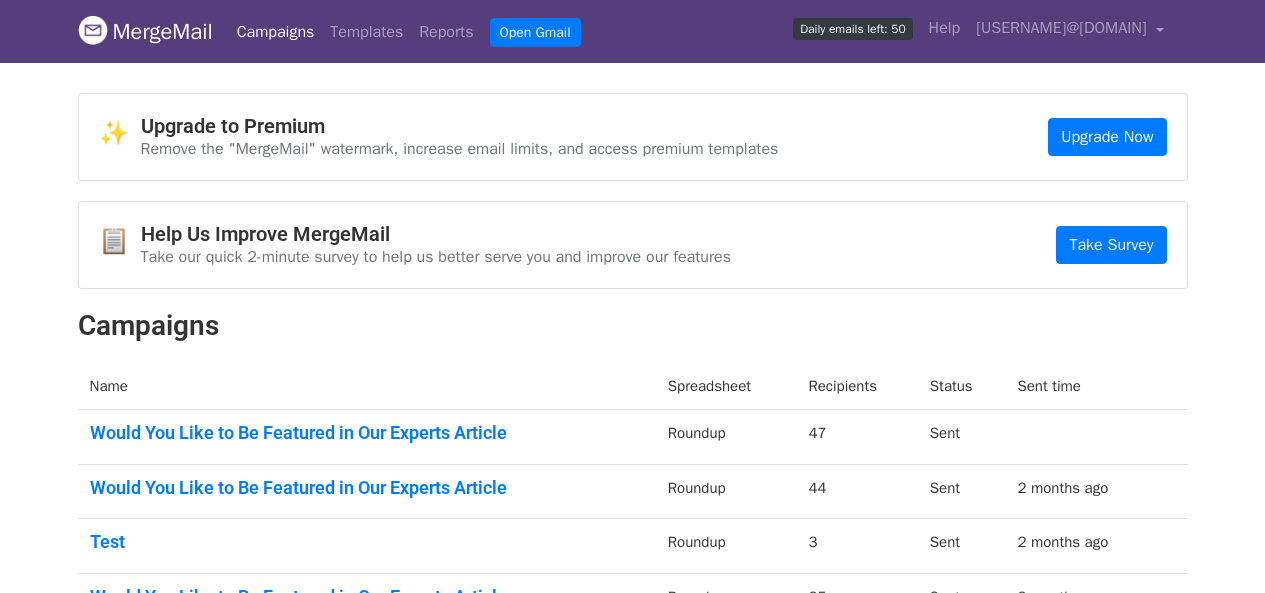 scroll, scrollTop: 0, scrollLeft: 0, axis: both 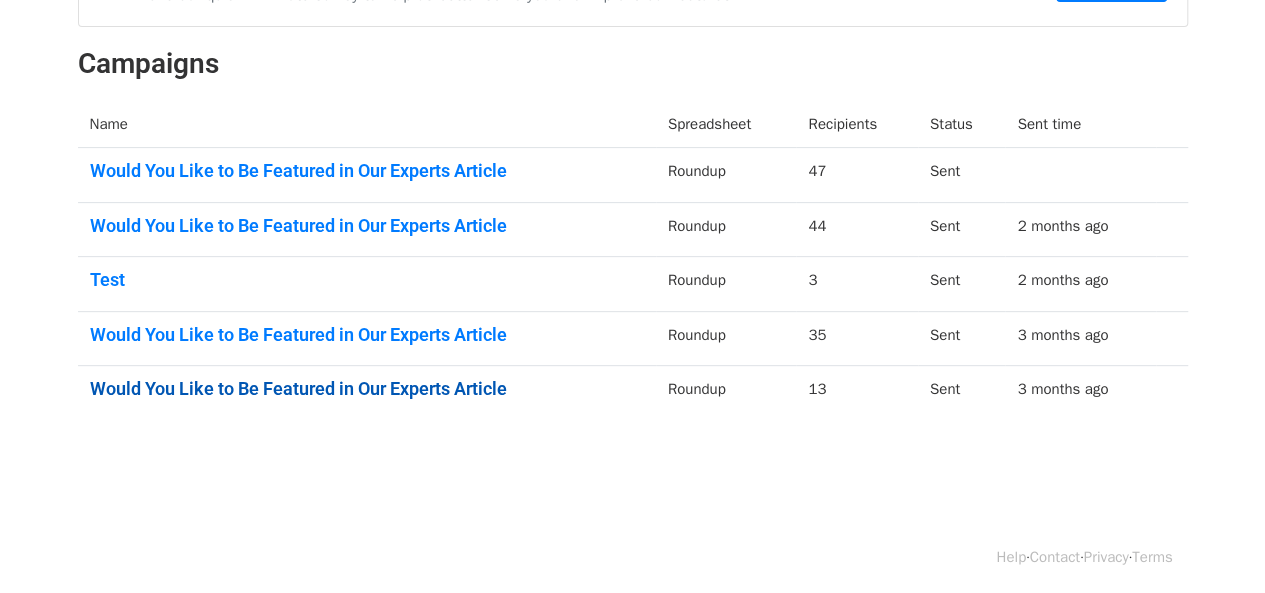 click on "Would You Like to Be Featured in Our Experts Article" at bounding box center (367, 389) 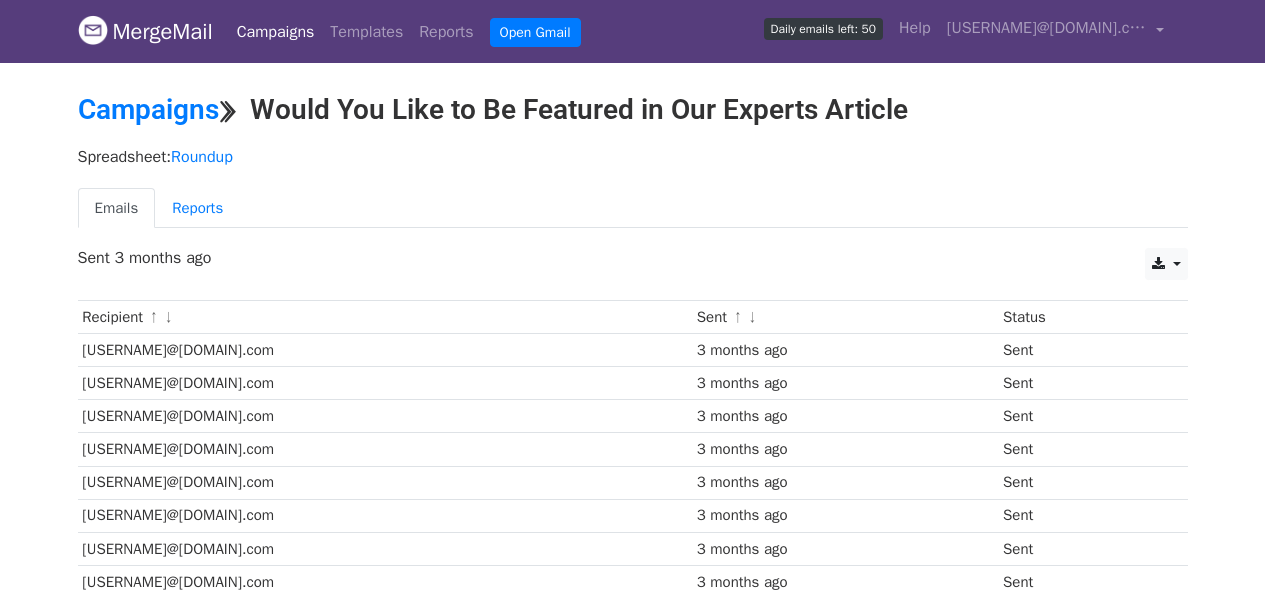 scroll, scrollTop: 0, scrollLeft: 0, axis: both 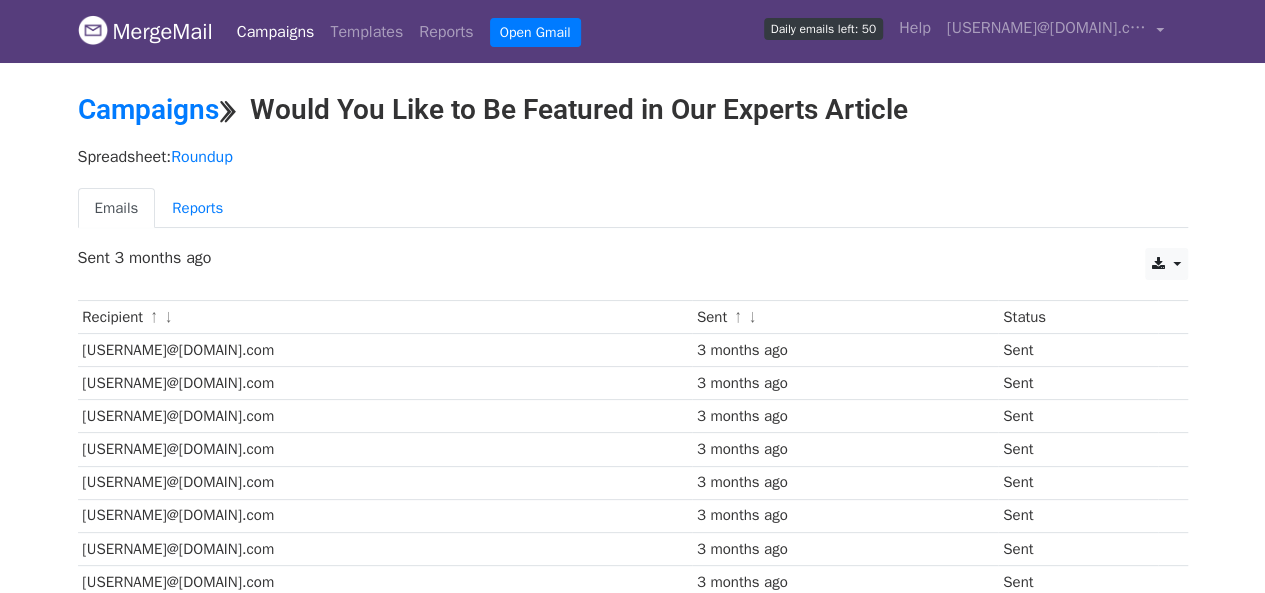 drag, startPoint x: 1272, startPoint y: 279, endPoint x: 1279, endPoint y: 230, distance: 49.497475 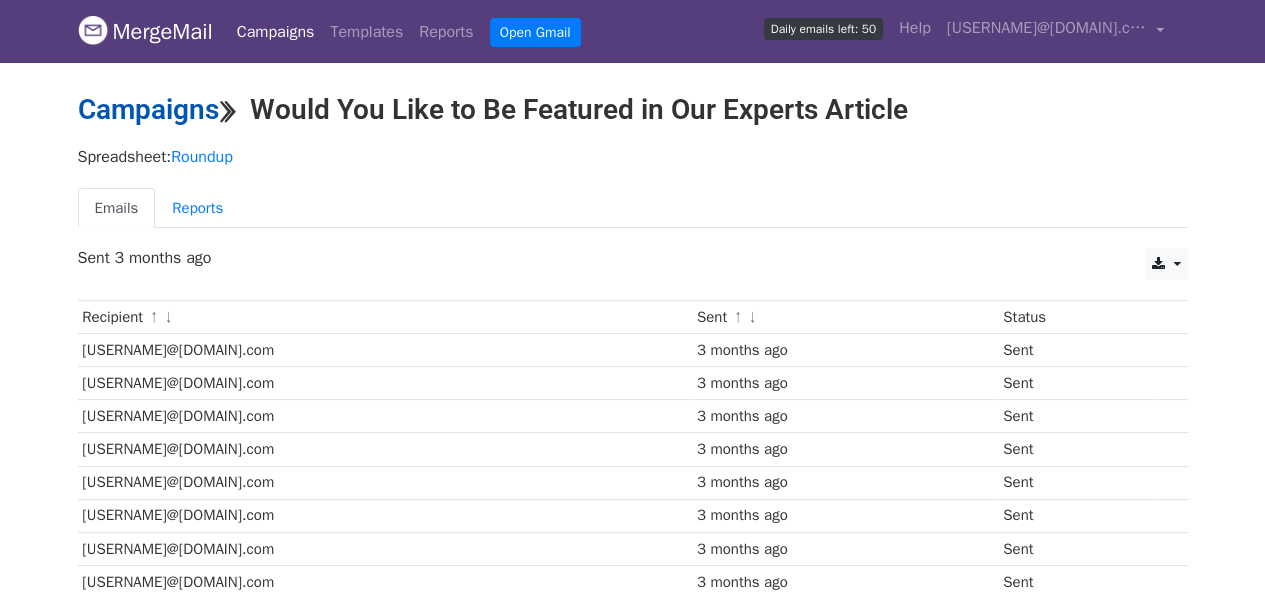 click on "Campaigns" at bounding box center [148, 109] 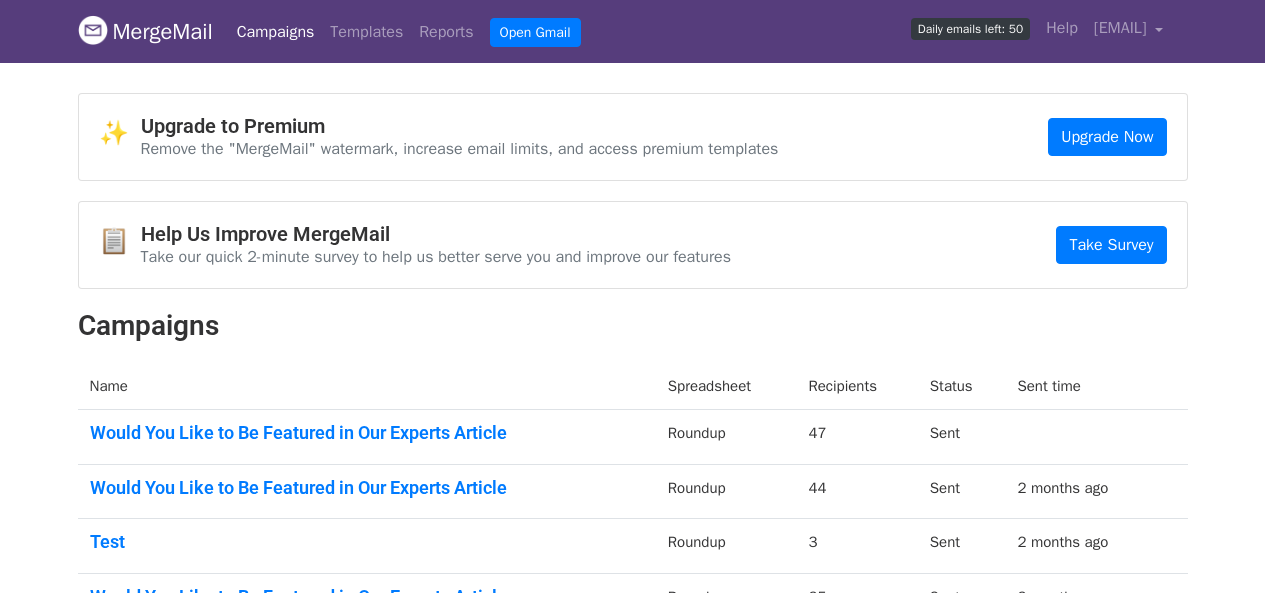 scroll, scrollTop: 0, scrollLeft: 0, axis: both 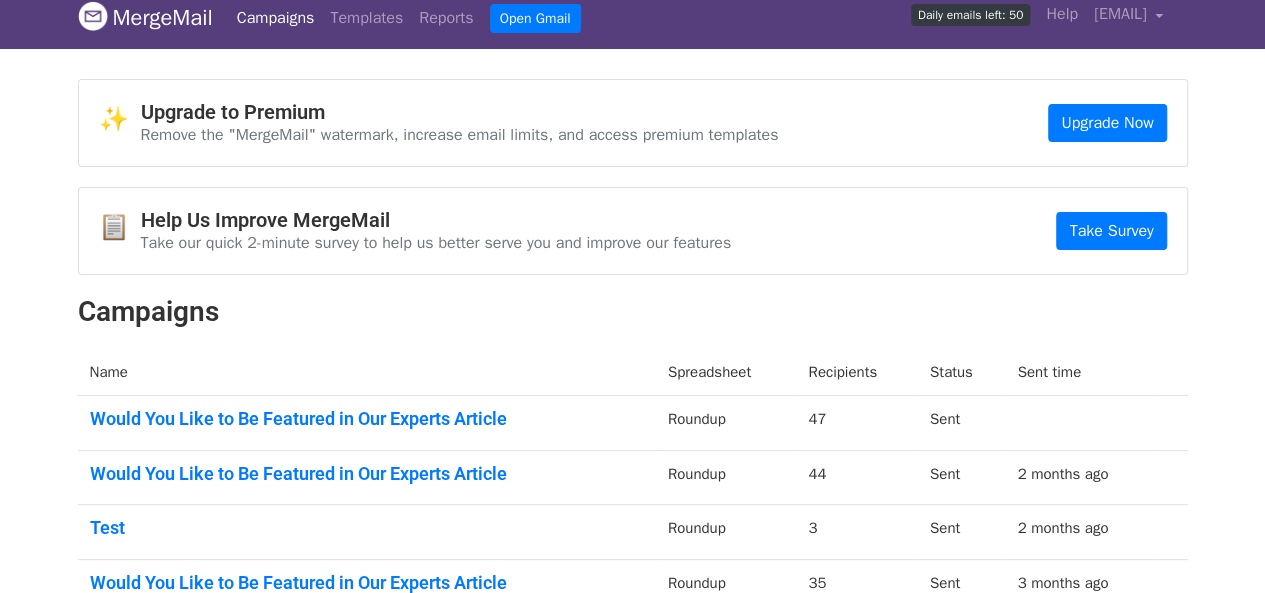 drag, startPoint x: 1279, startPoint y: 270, endPoint x: 1279, endPoint y: 231, distance: 39 